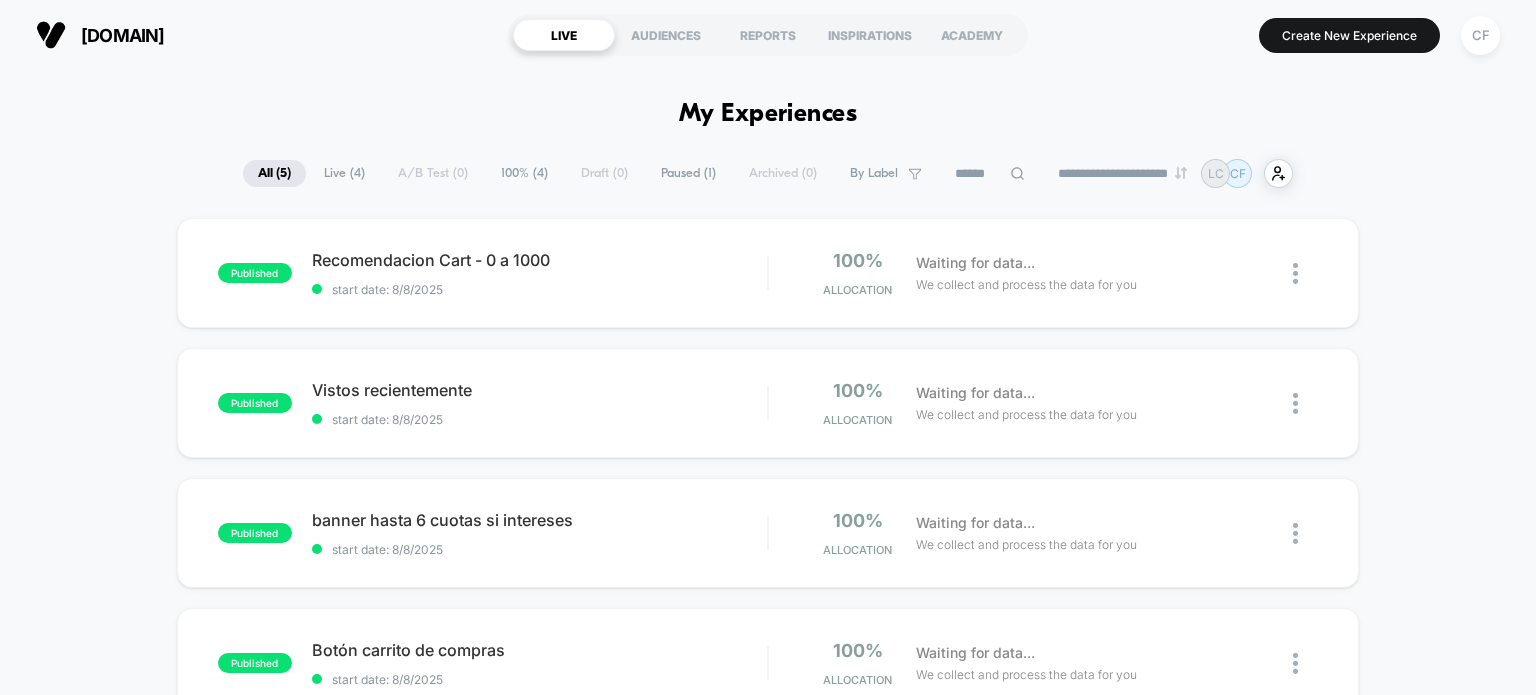 scroll, scrollTop: 0, scrollLeft: 0, axis: both 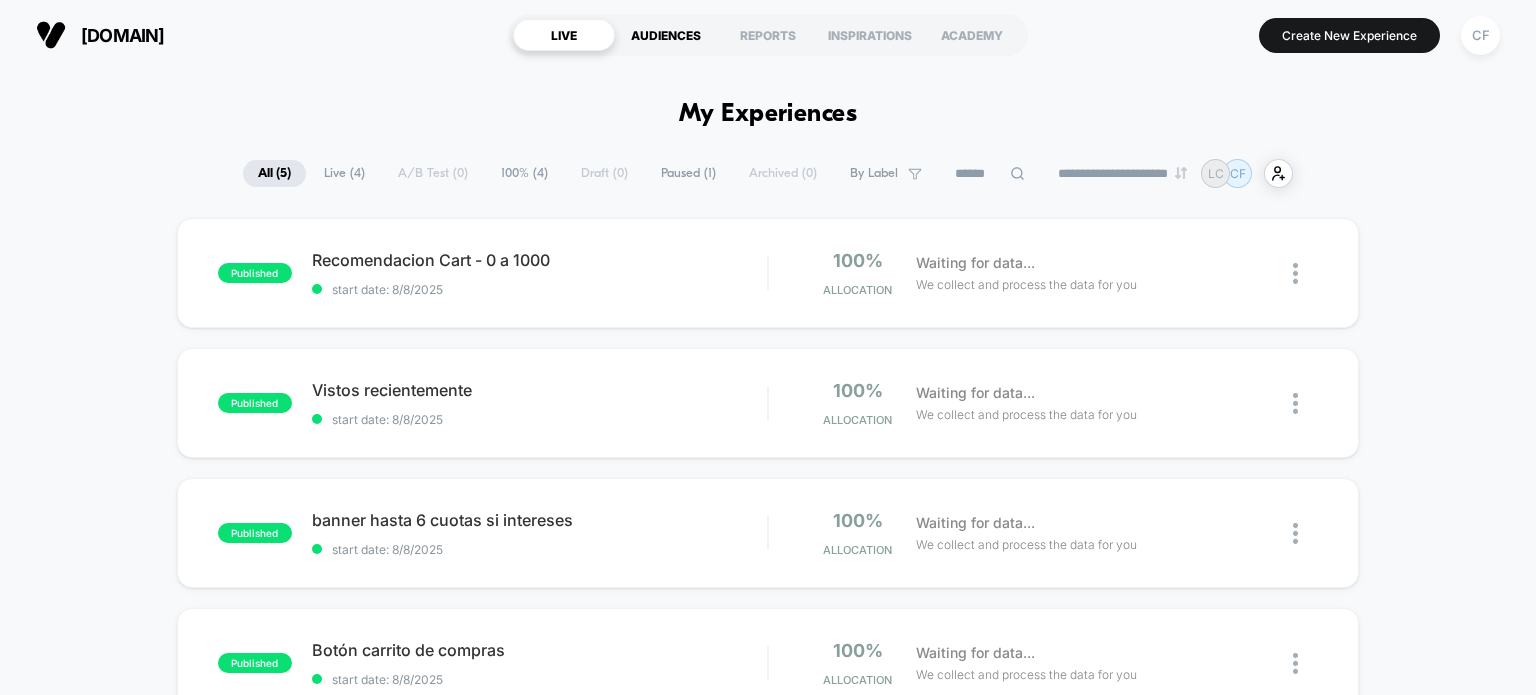 click on "AUDIENCES" at bounding box center (666, 35) 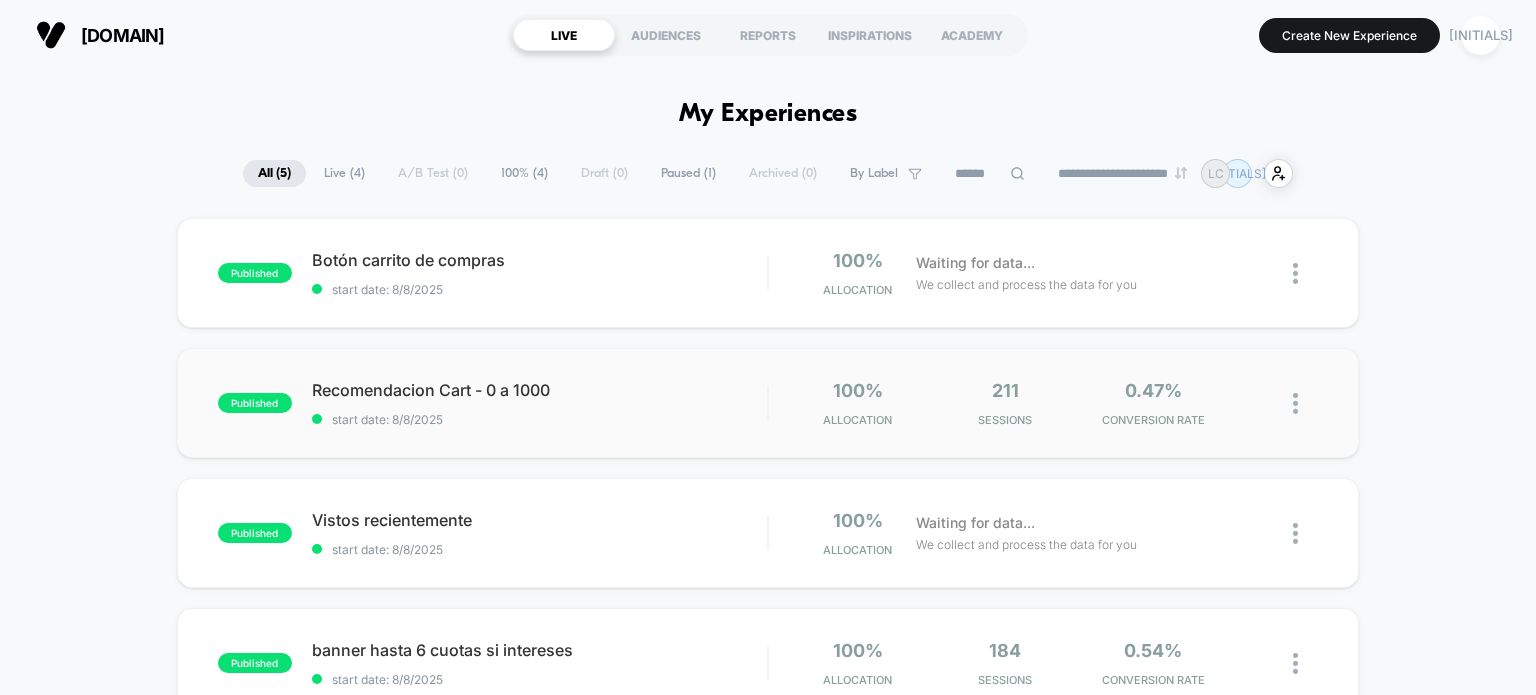 scroll, scrollTop: 0, scrollLeft: 0, axis: both 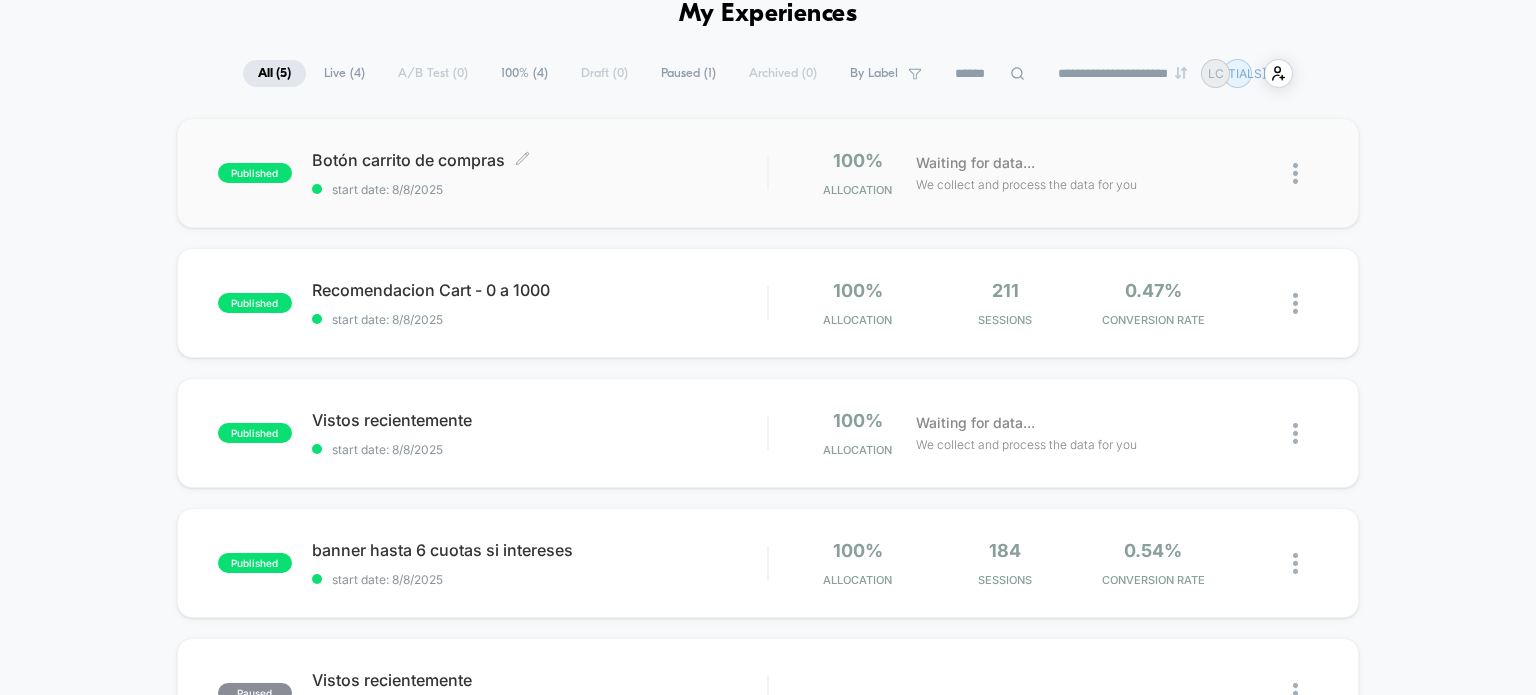 click on "Botón carrito de compras Click to edit experience details" at bounding box center (540, 160) 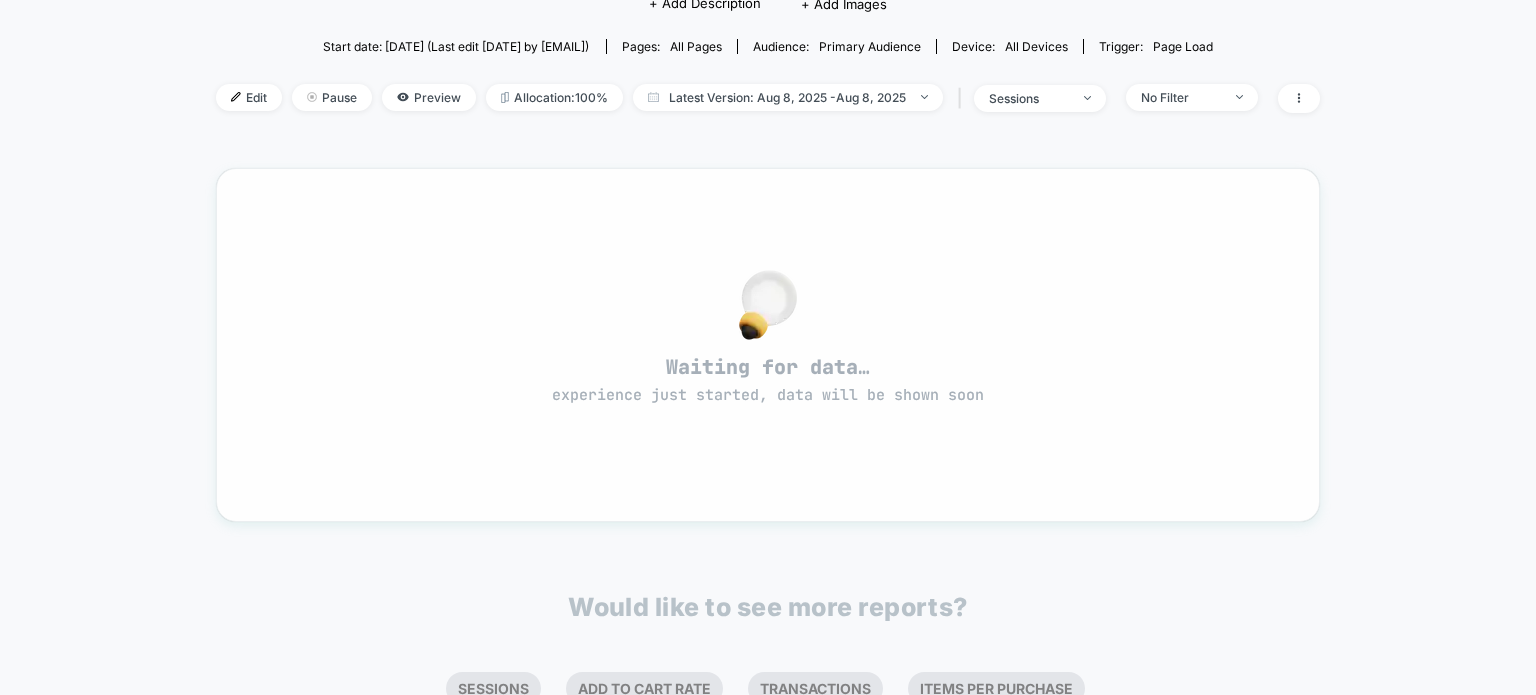 scroll, scrollTop: 100, scrollLeft: 0, axis: vertical 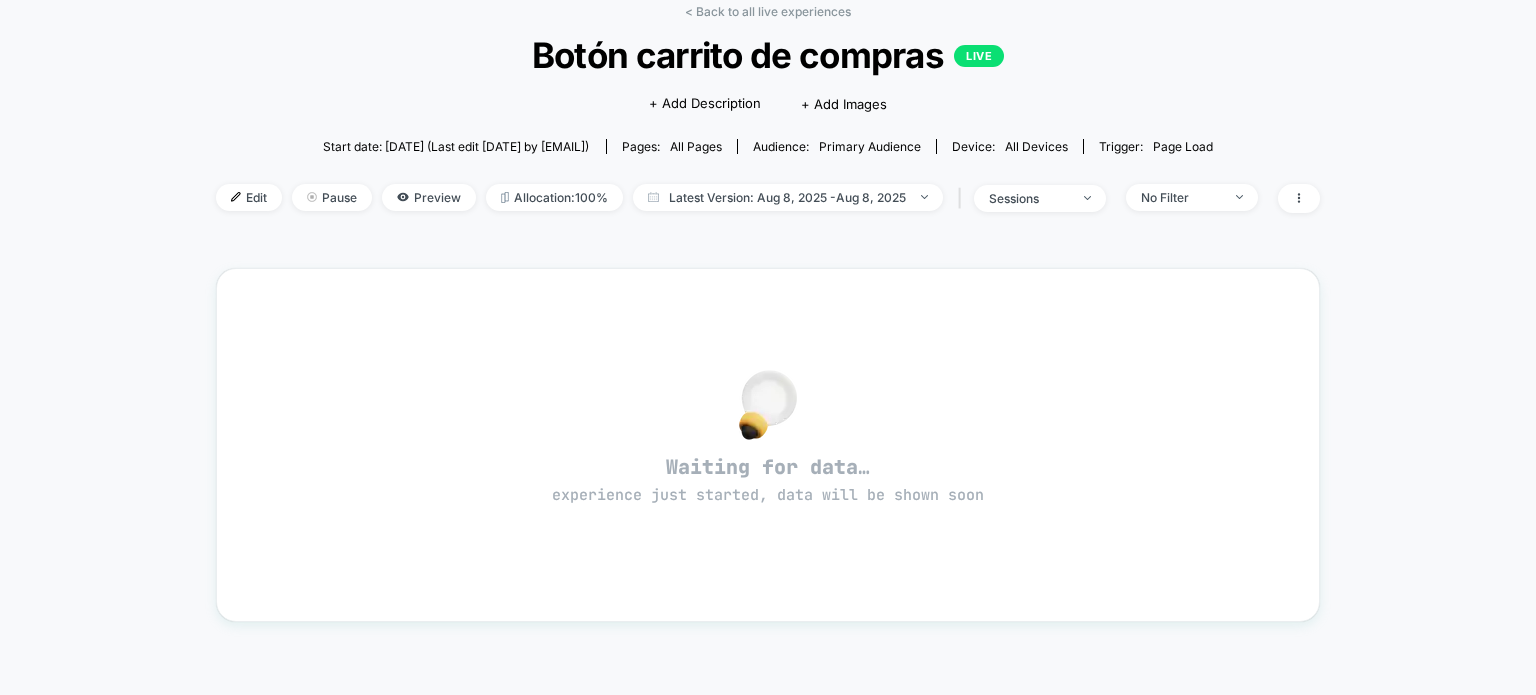 click on "Edit" at bounding box center [249, 197] 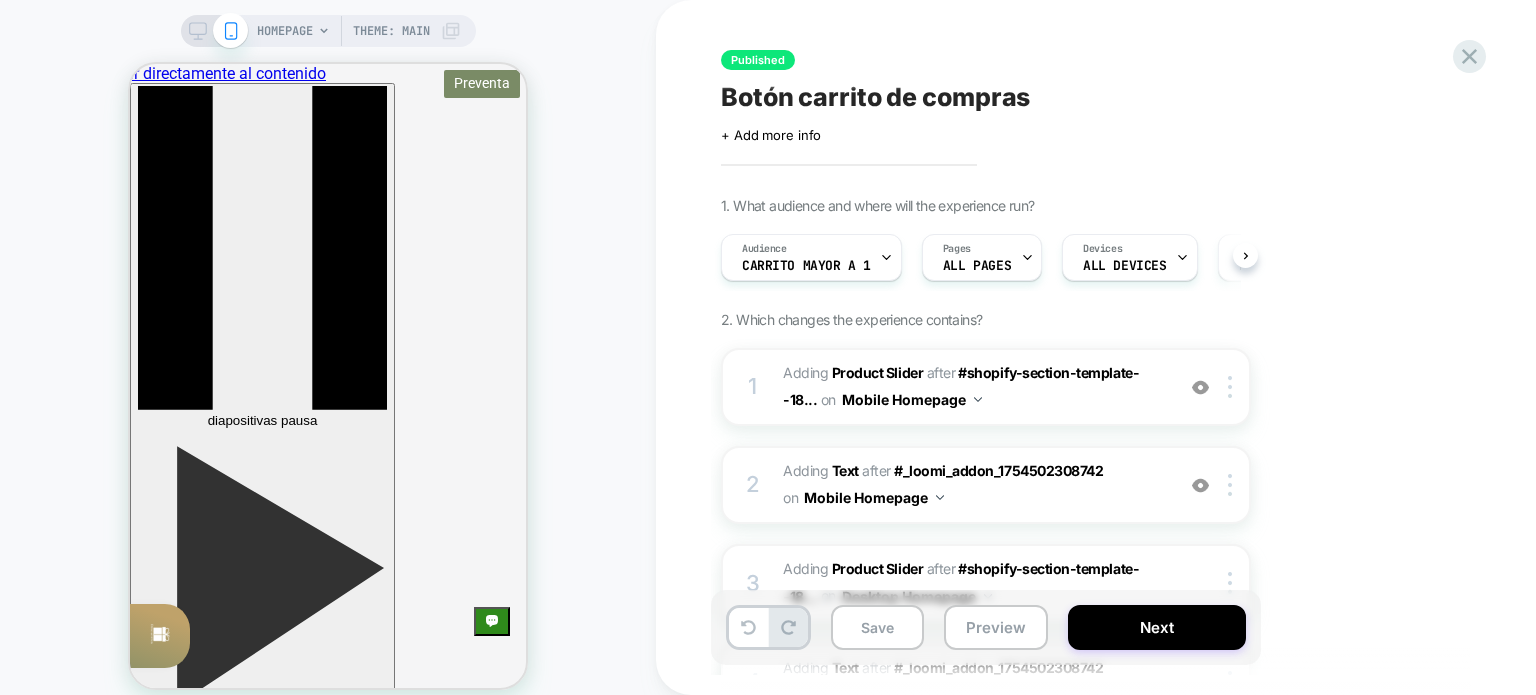 scroll, scrollTop: 0, scrollLeft: 0, axis: both 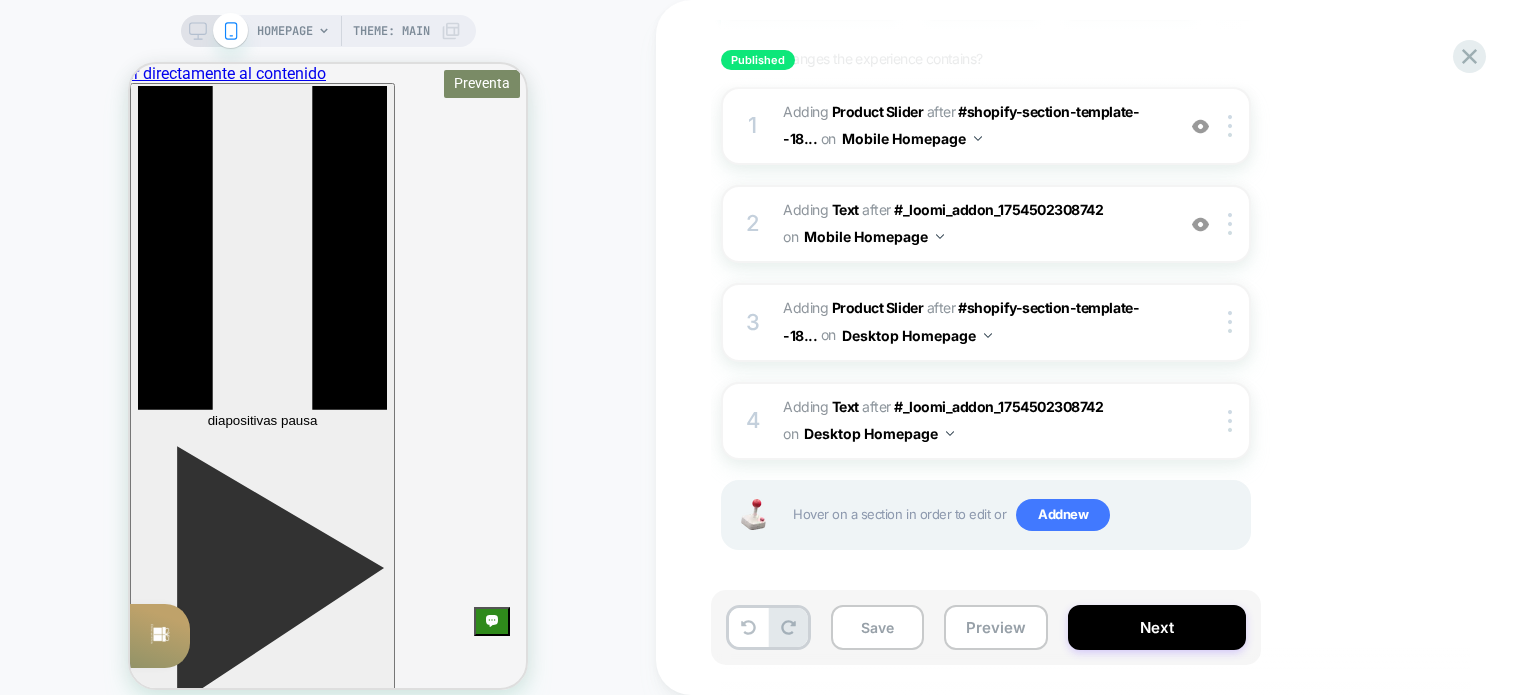 click 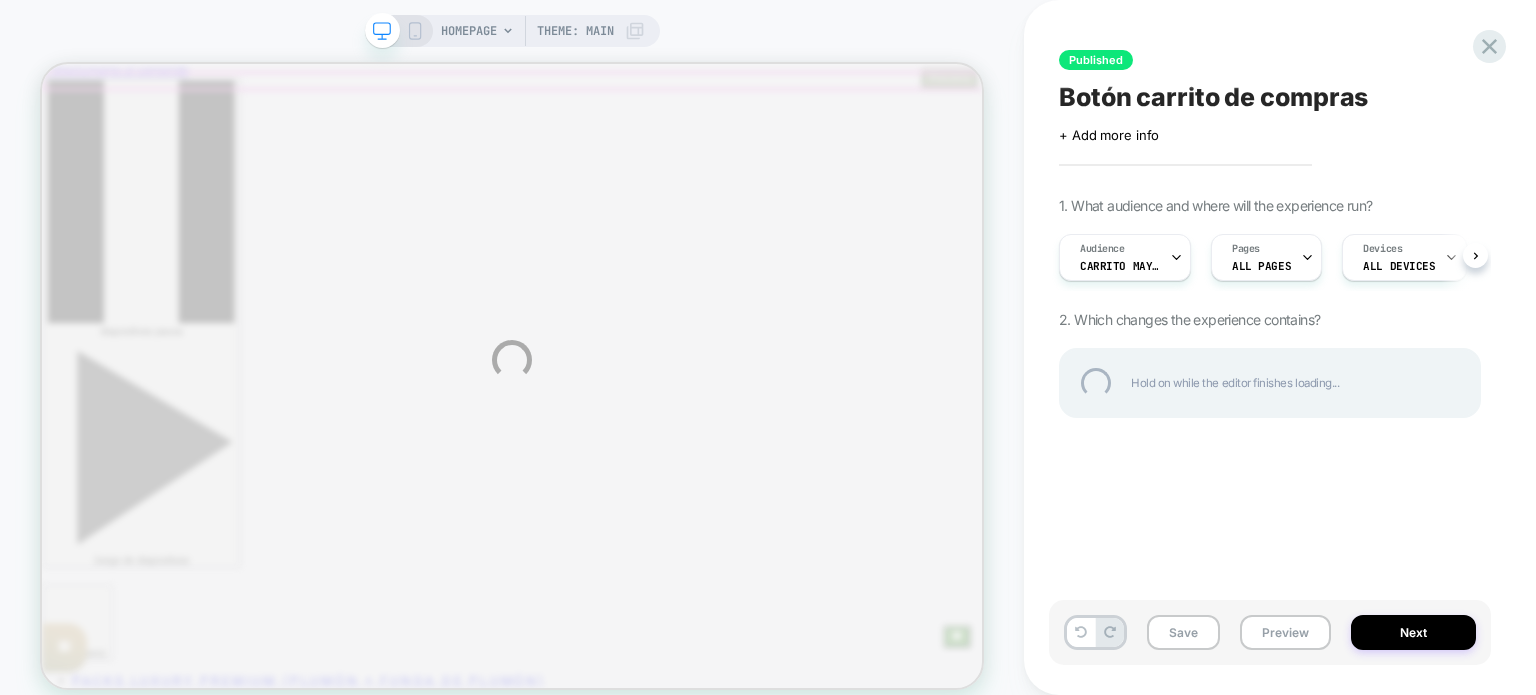 scroll, scrollTop: 0, scrollLeft: 0, axis: both 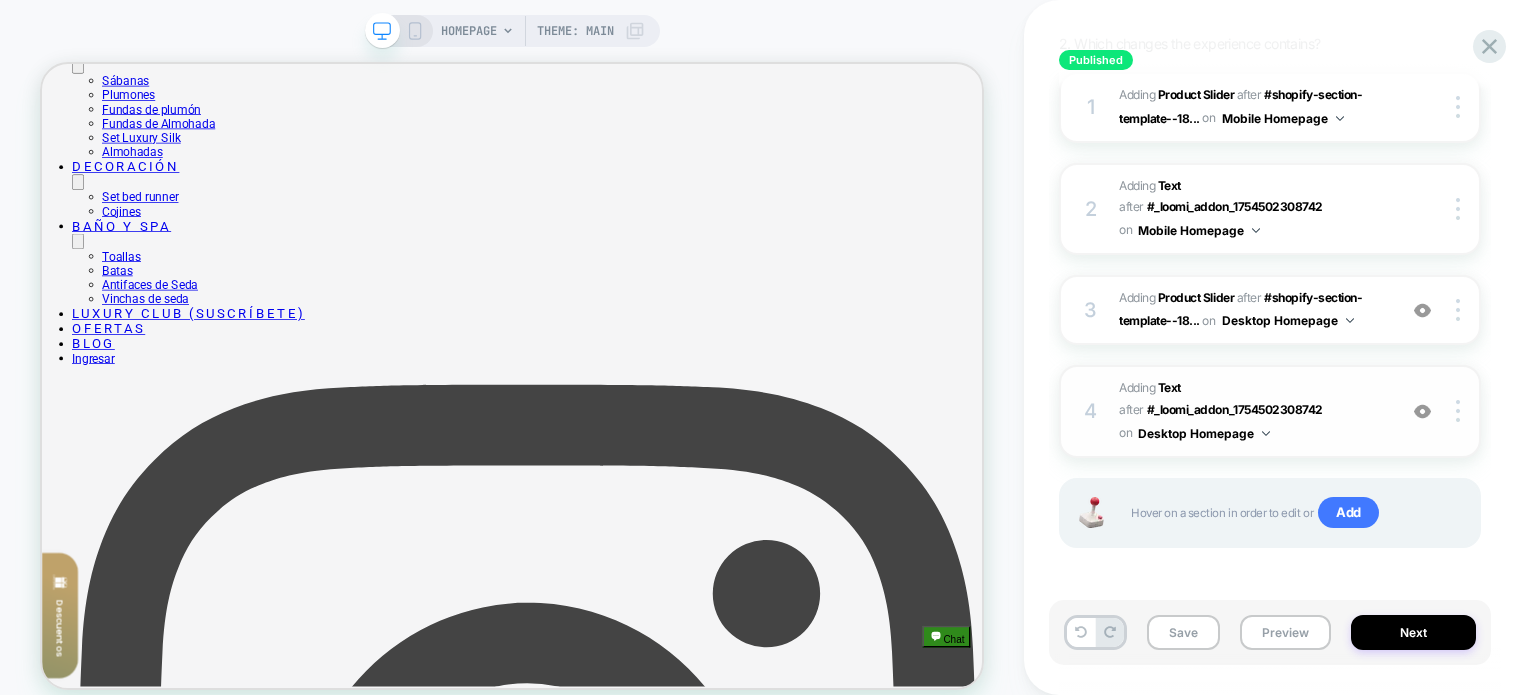 click on "#_loomi_addon_1754668876719 Adding   Text   AFTER #_loomi_addon_1754502308742 #_loomi_addon_1754502308742   on Desktop Homepage" at bounding box center [1252, 411] 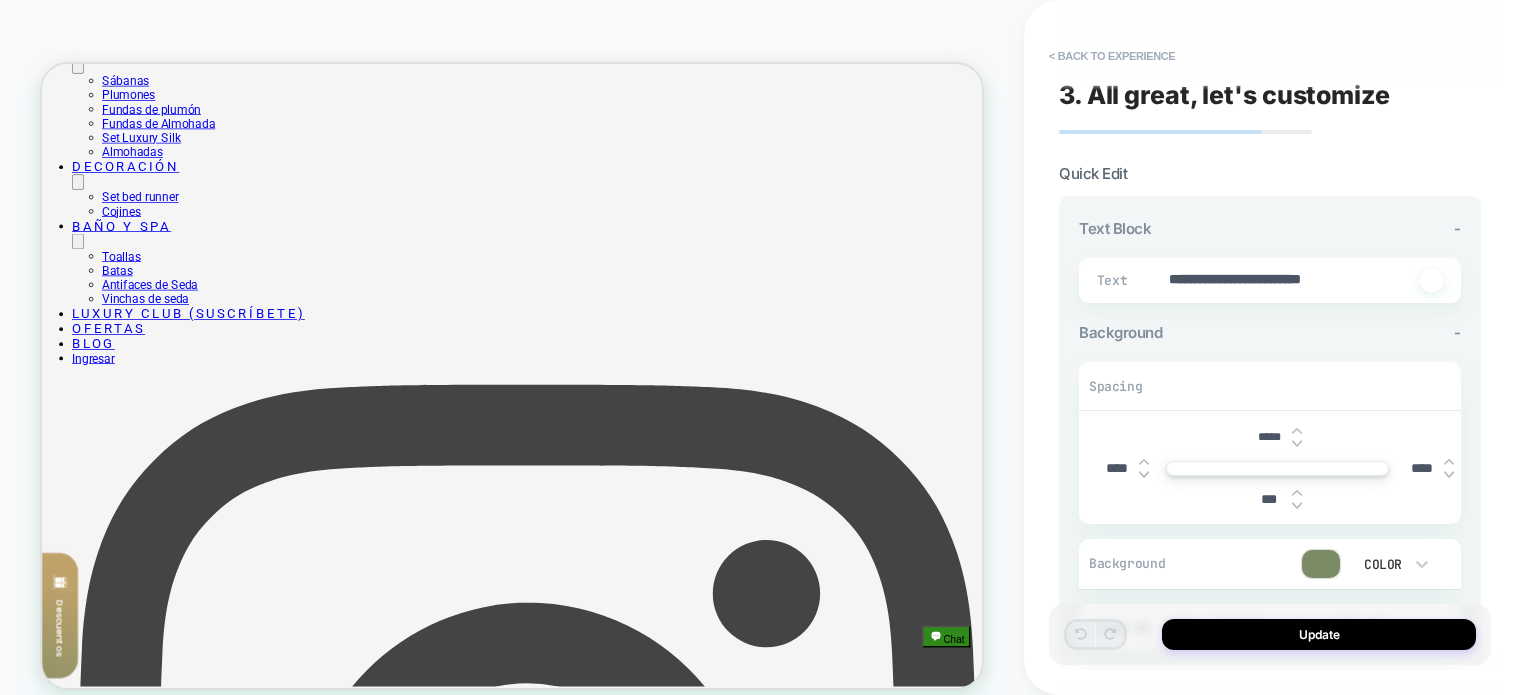type on "*" 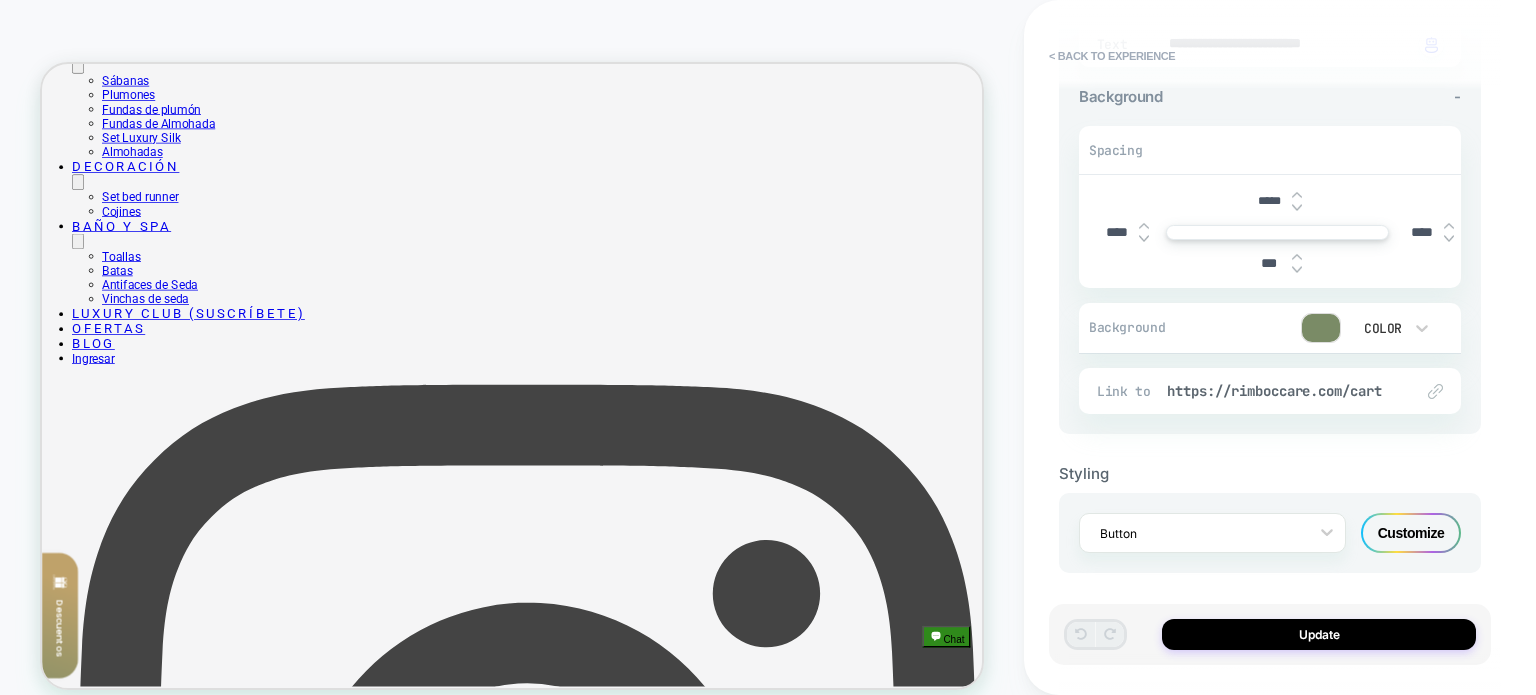scroll, scrollTop: 241, scrollLeft: 0, axis: vertical 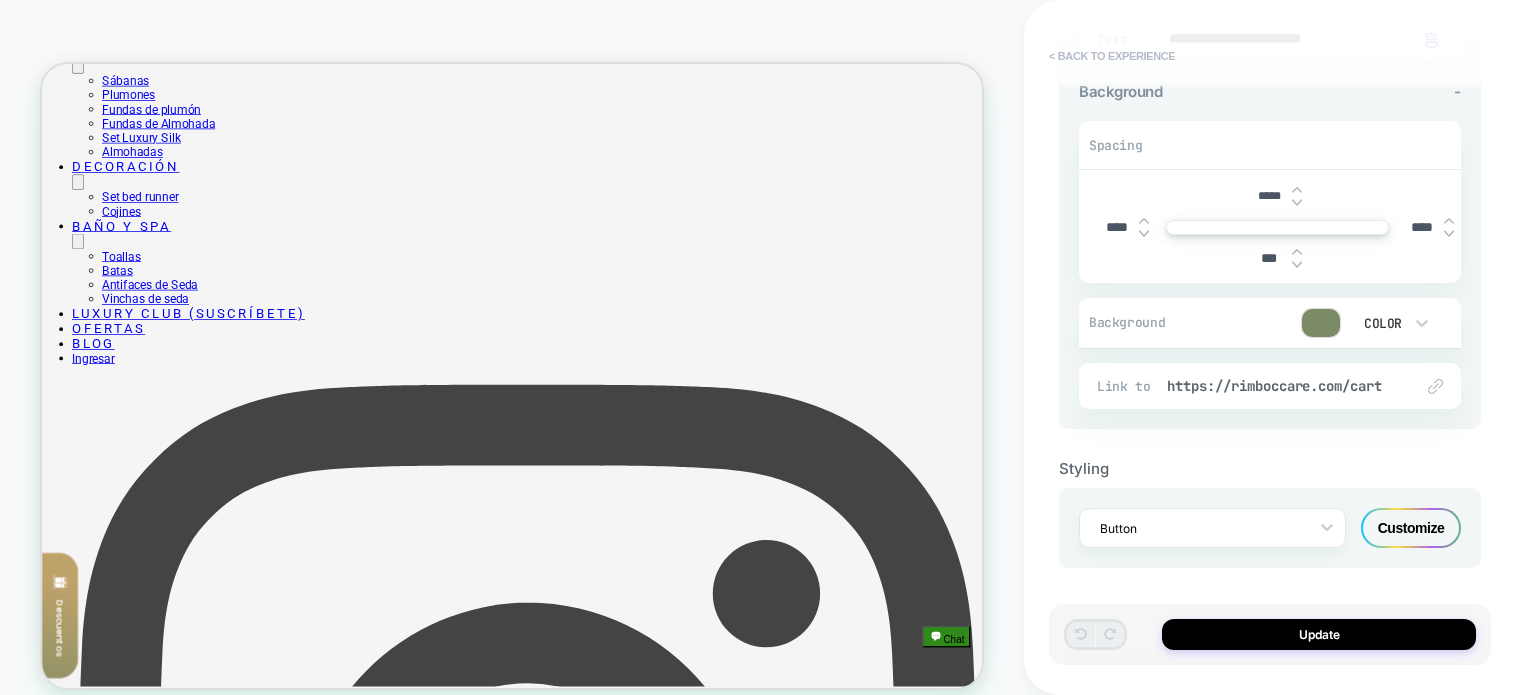 click on "< Back to experience" at bounding box center (1112, 56) 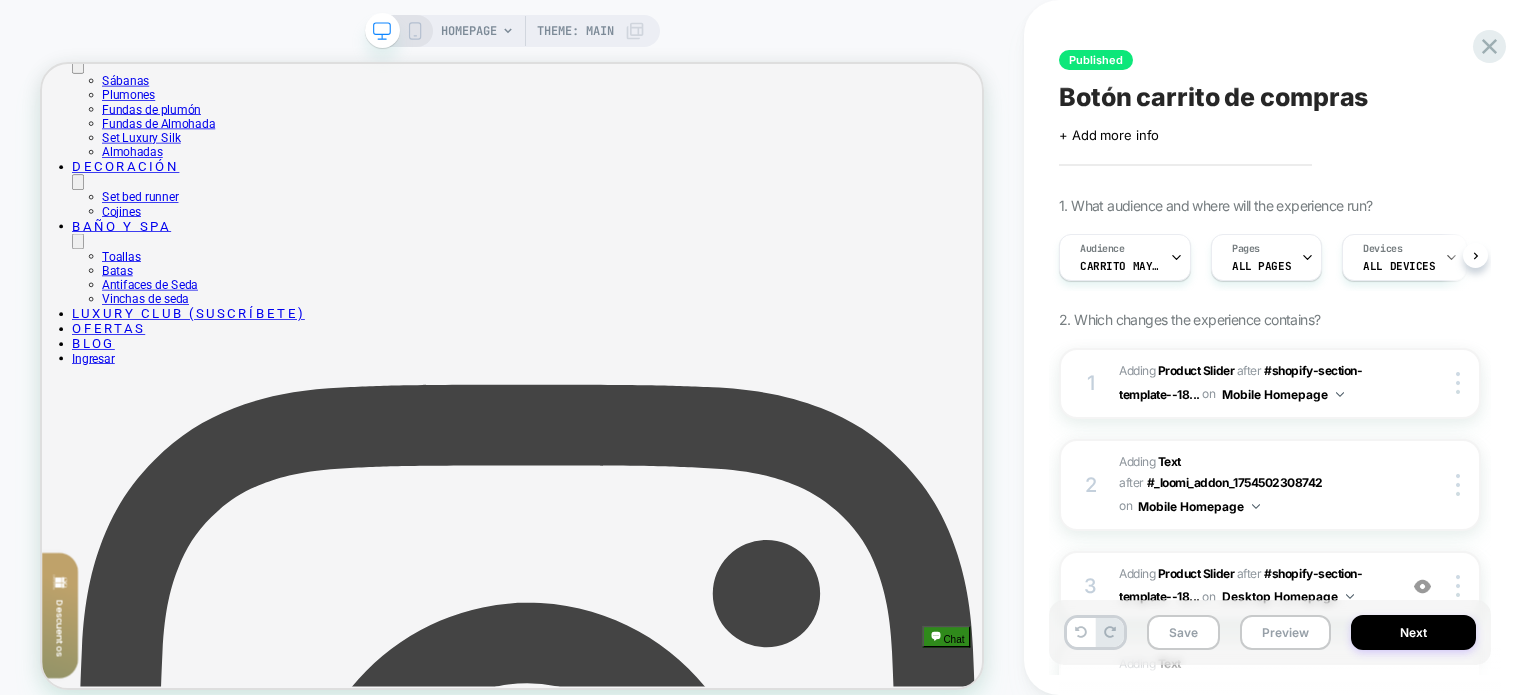 scroll, scrollTop: 0, scrollLeft: 0, axis: both 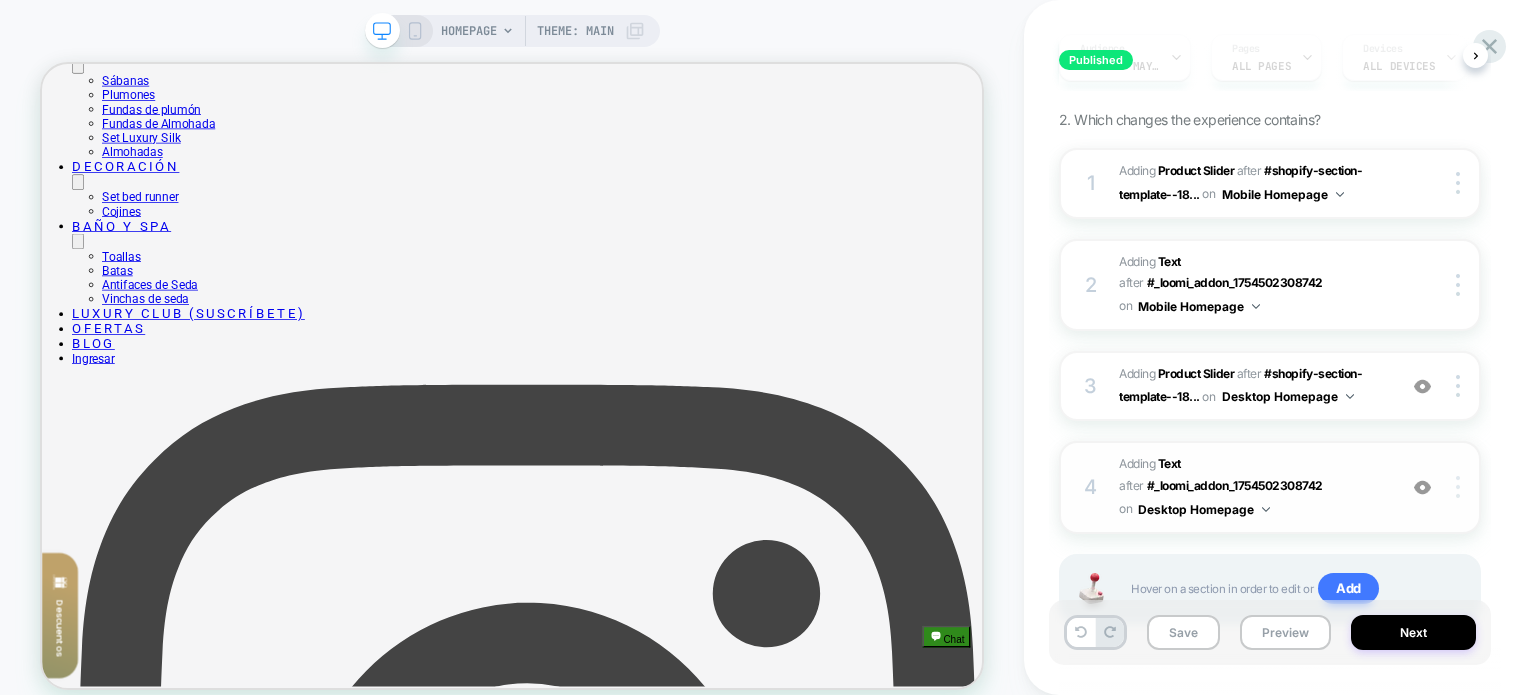 click at bounding box center (1458, 487) 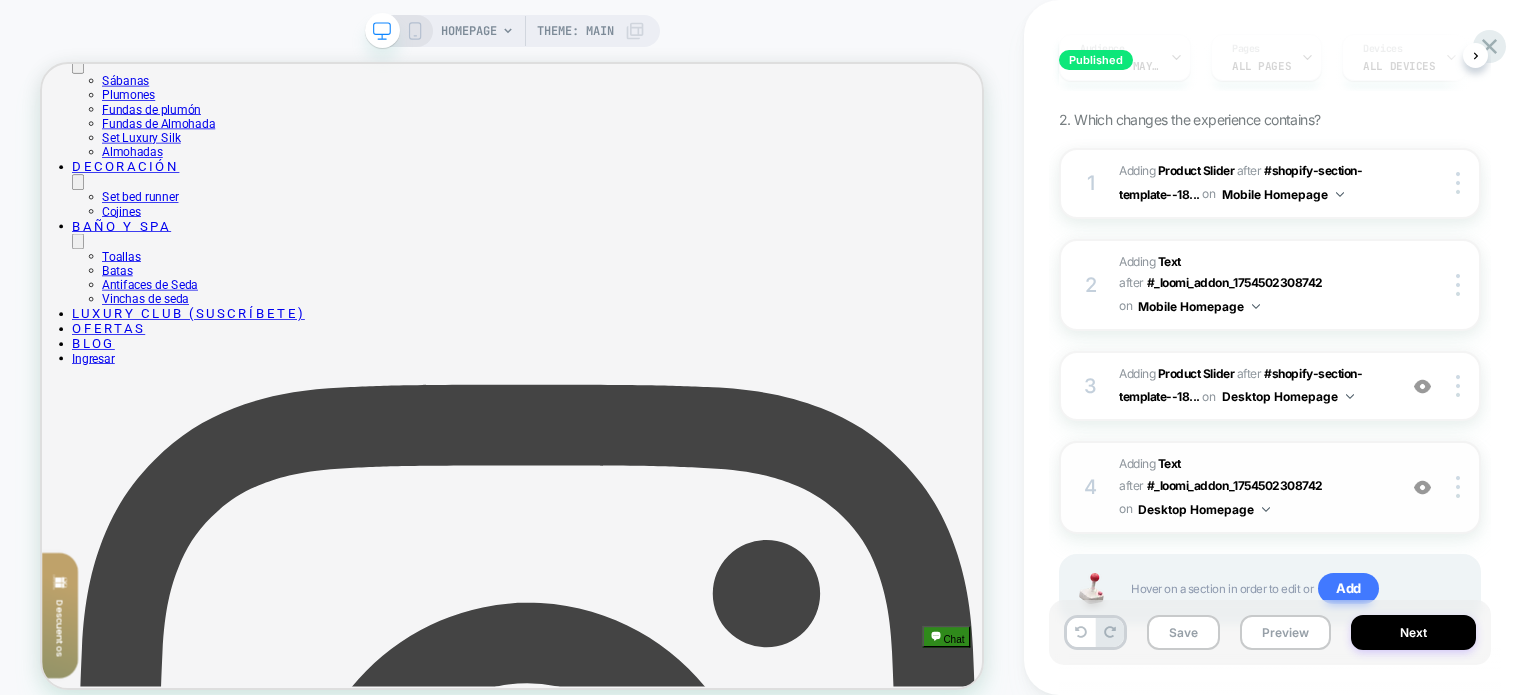 scroll, scrollTop: 276, scrollLeft: 0, axis: vertical 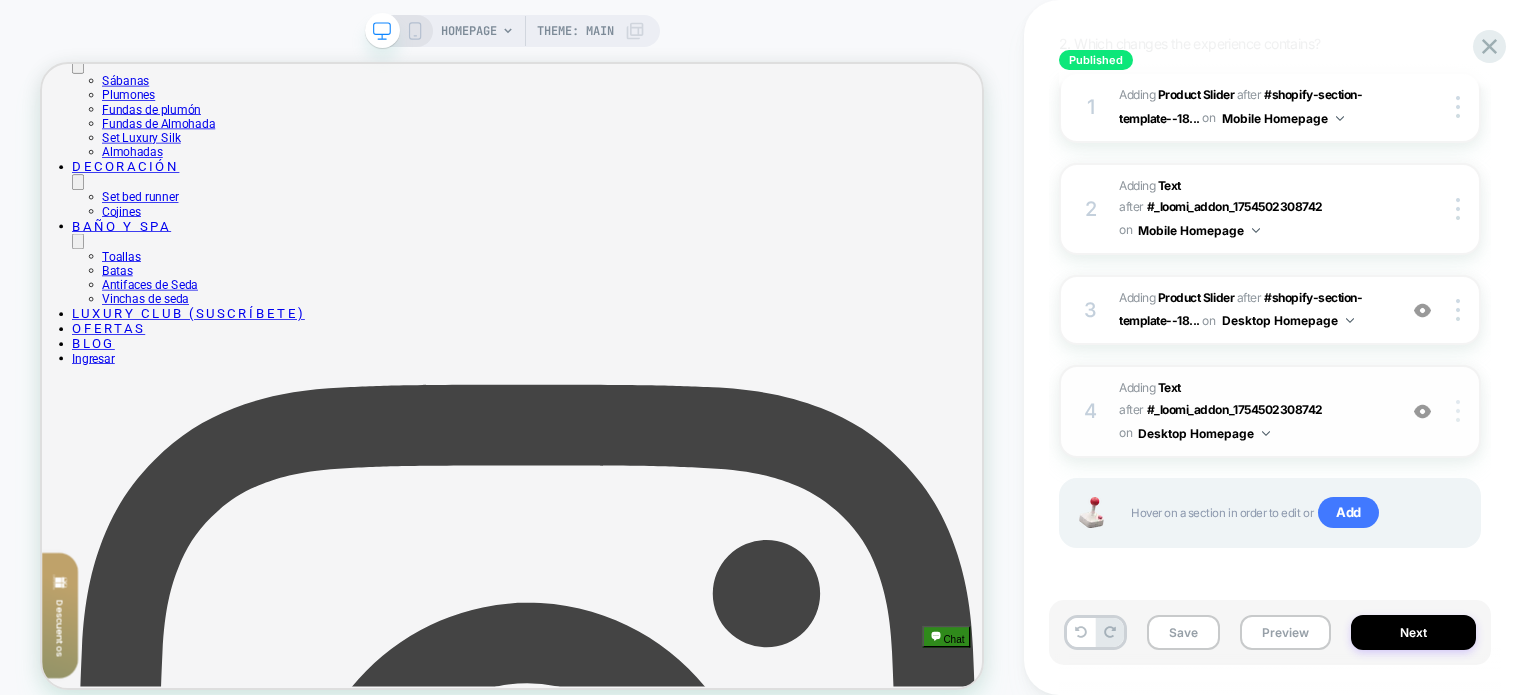 click at bounding box center (1461, 411) 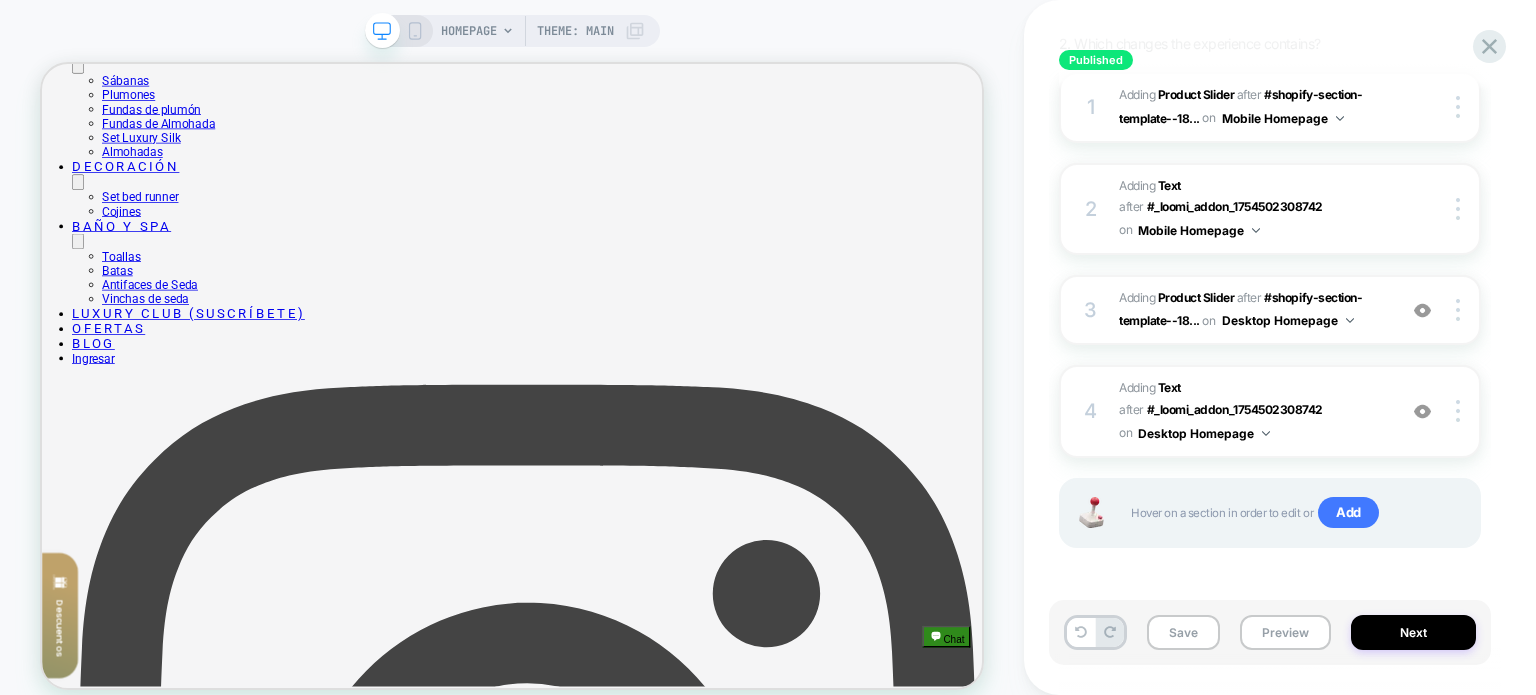 click on "Published Botón carrito de compras Click to edit experience details + Add more info 1. What audience and where will the experience run? Audience Carrito mayor a 1 Pages ALL PAGES Devices ALL DEVICES Trigger Page Load 2. Which changes the experience contains? 1 #_loomi_addon_1754502308742 Adding Product Slider AFTER #shopify-section-template--18... #shopify-section-template--18185828368437__slideshow on Mobile Homepage Copy CSS Selector Copy Widget Id Rename Copy to Desktop Target All Devices Delete 2 #_loomi_addon_1754503261124 Adding Text AFTER #_loomi_addon_1754502308742 #_loomi_addon_1754502308742 on Mobile Homepage Copy CSS Selector Copy Widget Id Rename Copy to Desktop Target All Devices Delete 3 #_loomi_addon_1754668871142 Adding Product Slider AFTER #shopify-section-template--18... #shopify-section-template--18185828368437__slideshow on Desktop Homepage Add Before Add After Duplicate Replace Position Copy CSS Selector Copy Widget Id Rename Copy to Mobile Target Delete 4" at bounding box center (1280, 347) 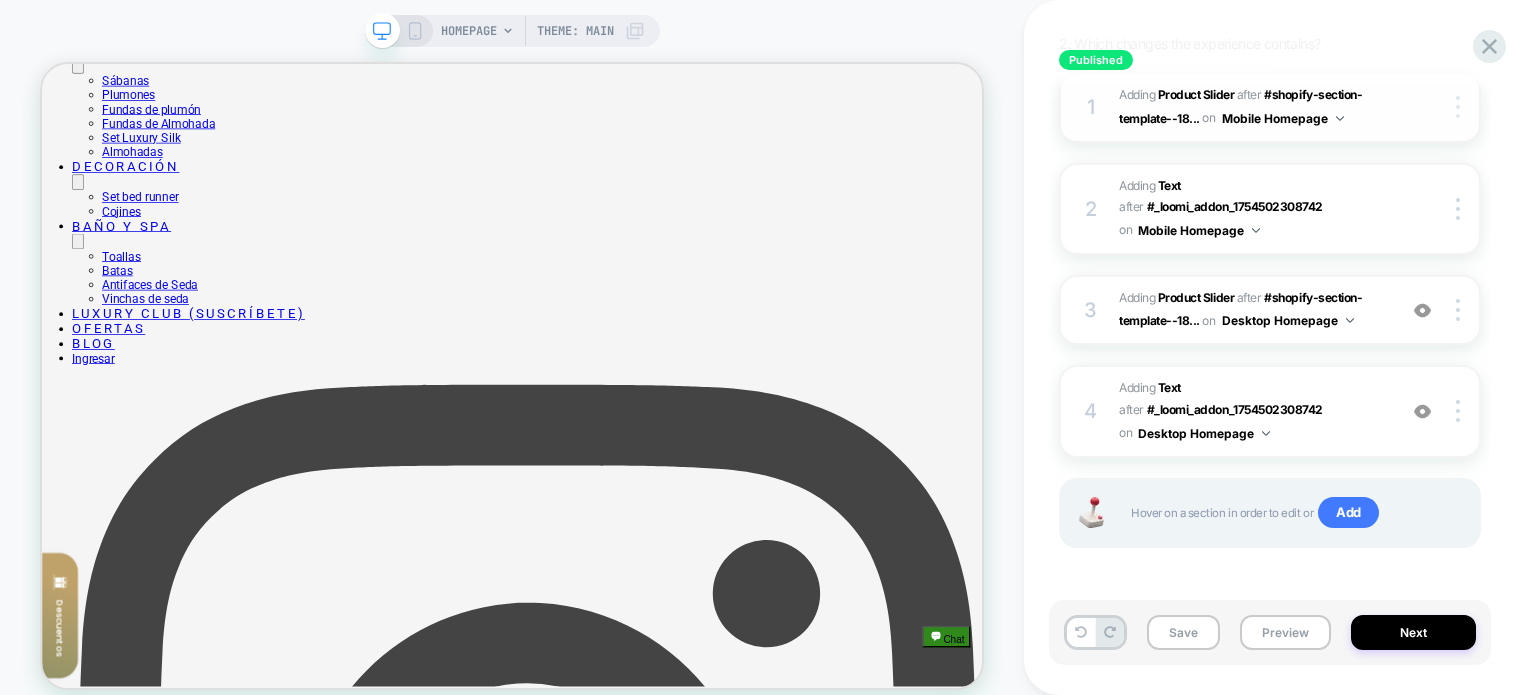 click at bounding box center [1458, 107] 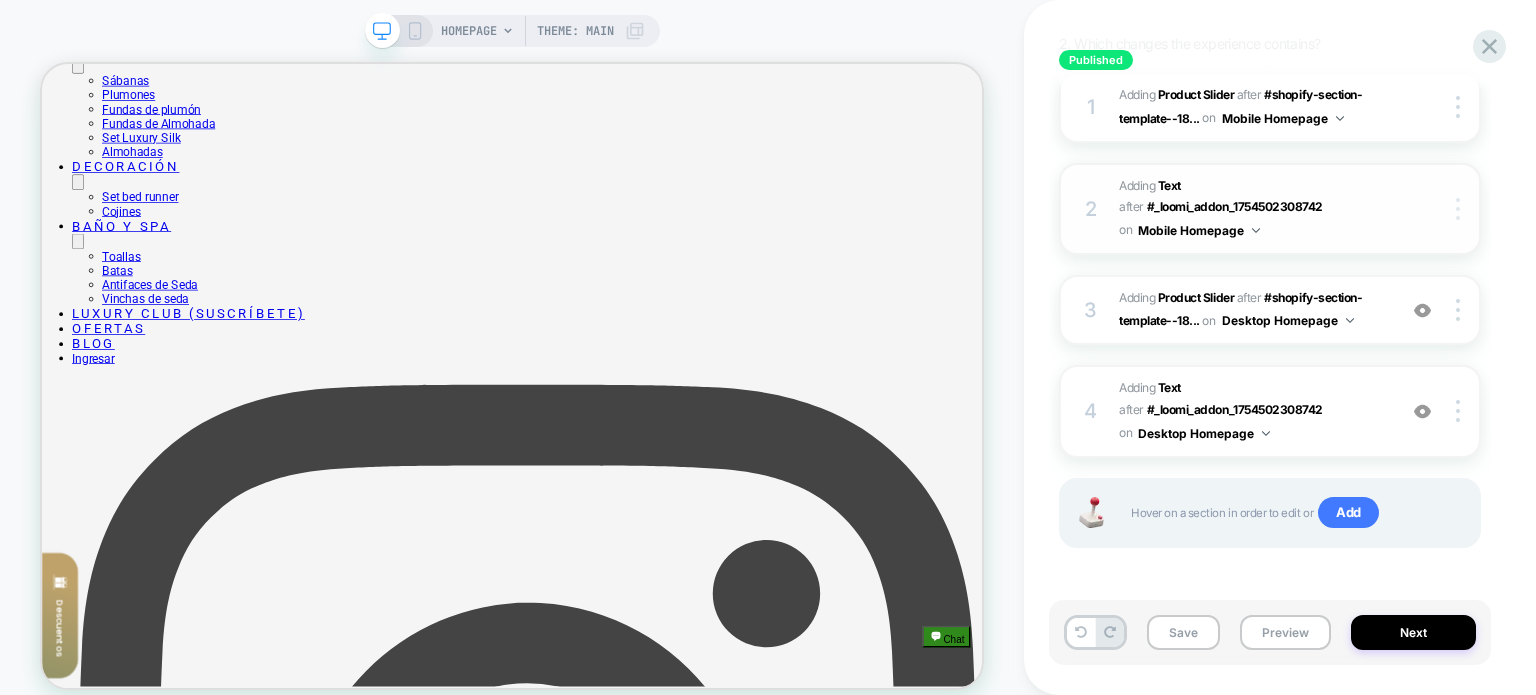 click at bounding box center (1461, 209) 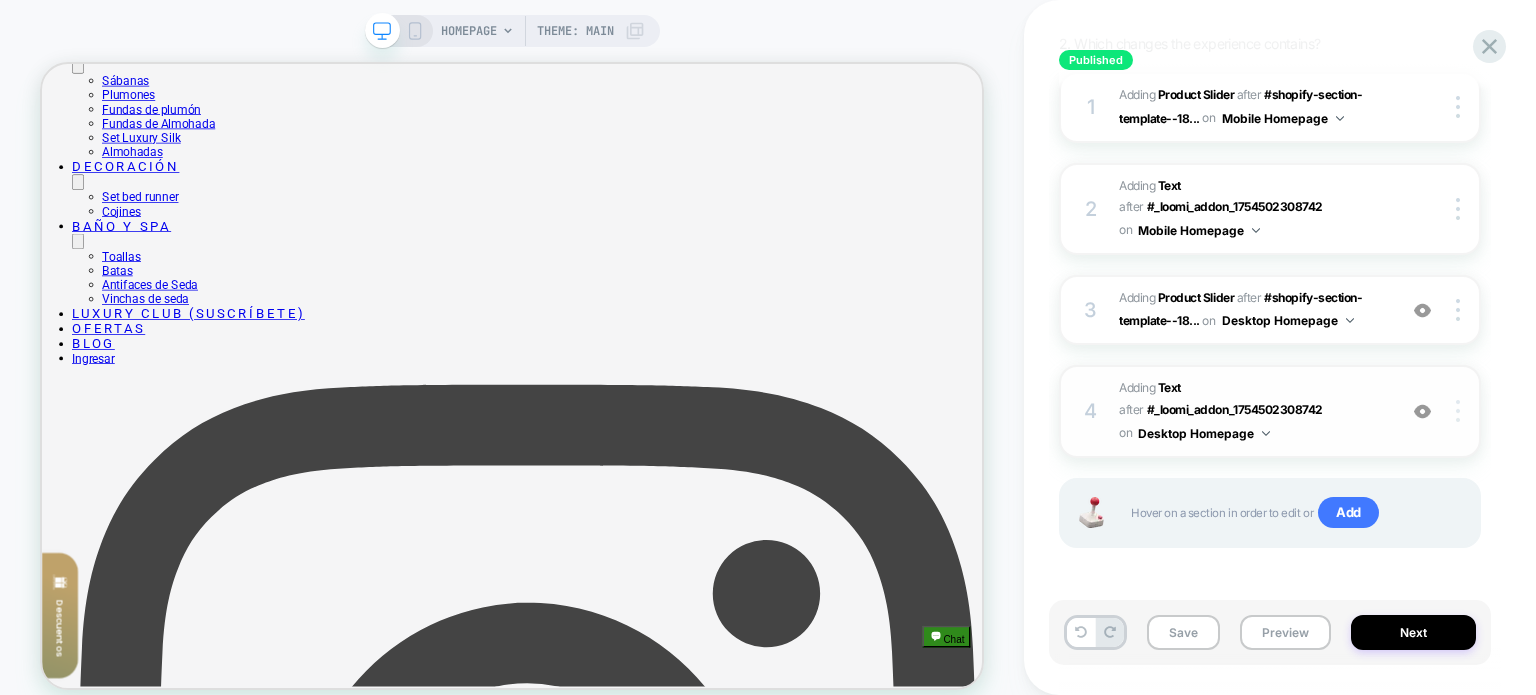 click at bounding box center (1458, 411) 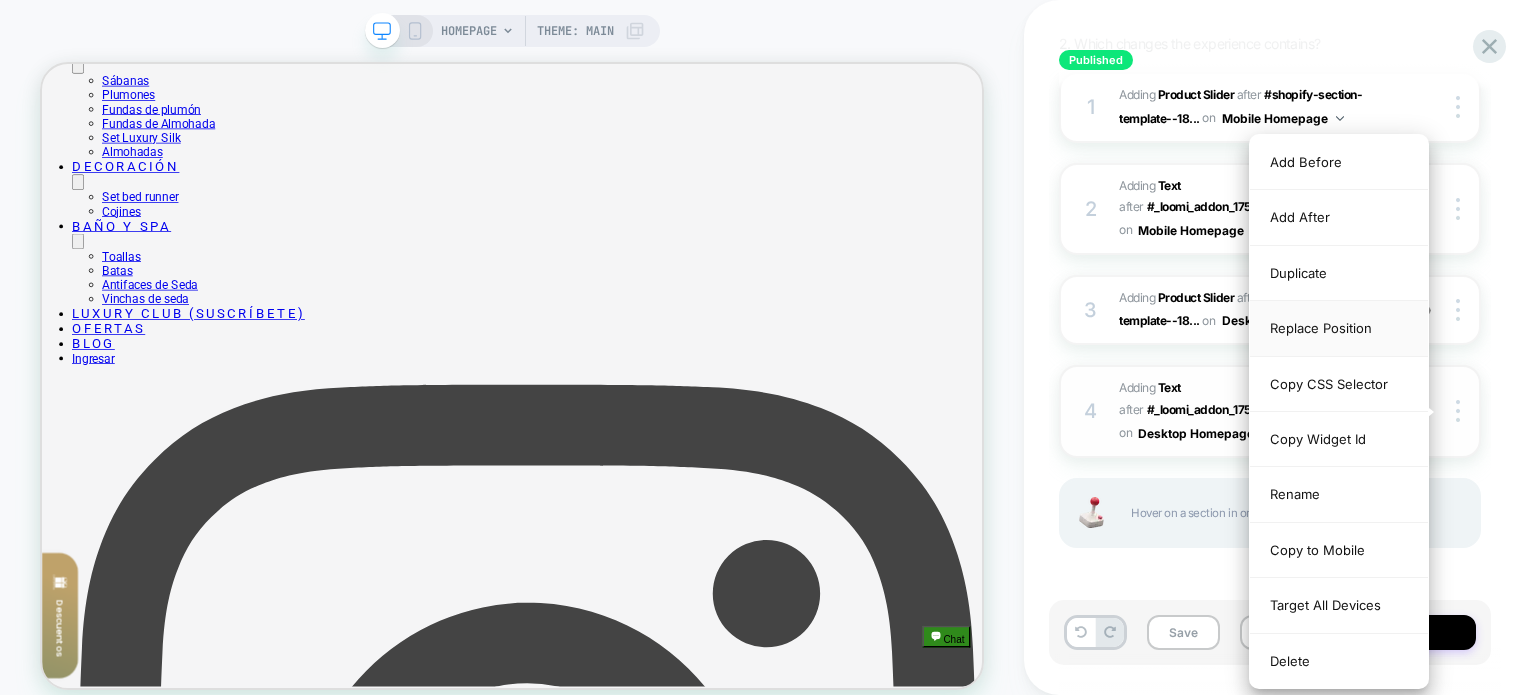 click on "Replace Position" at bounding box center (1339, 328) 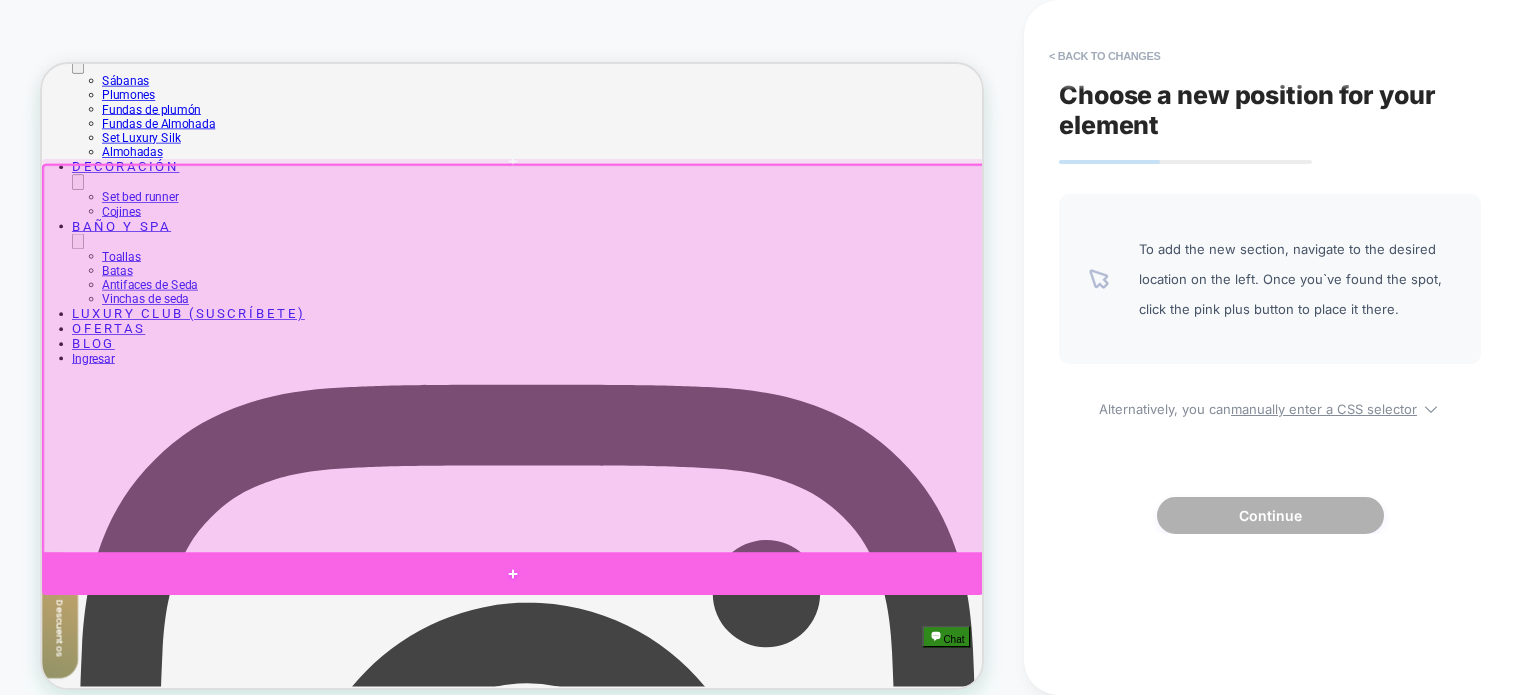 click at bounding box center (669, 743) 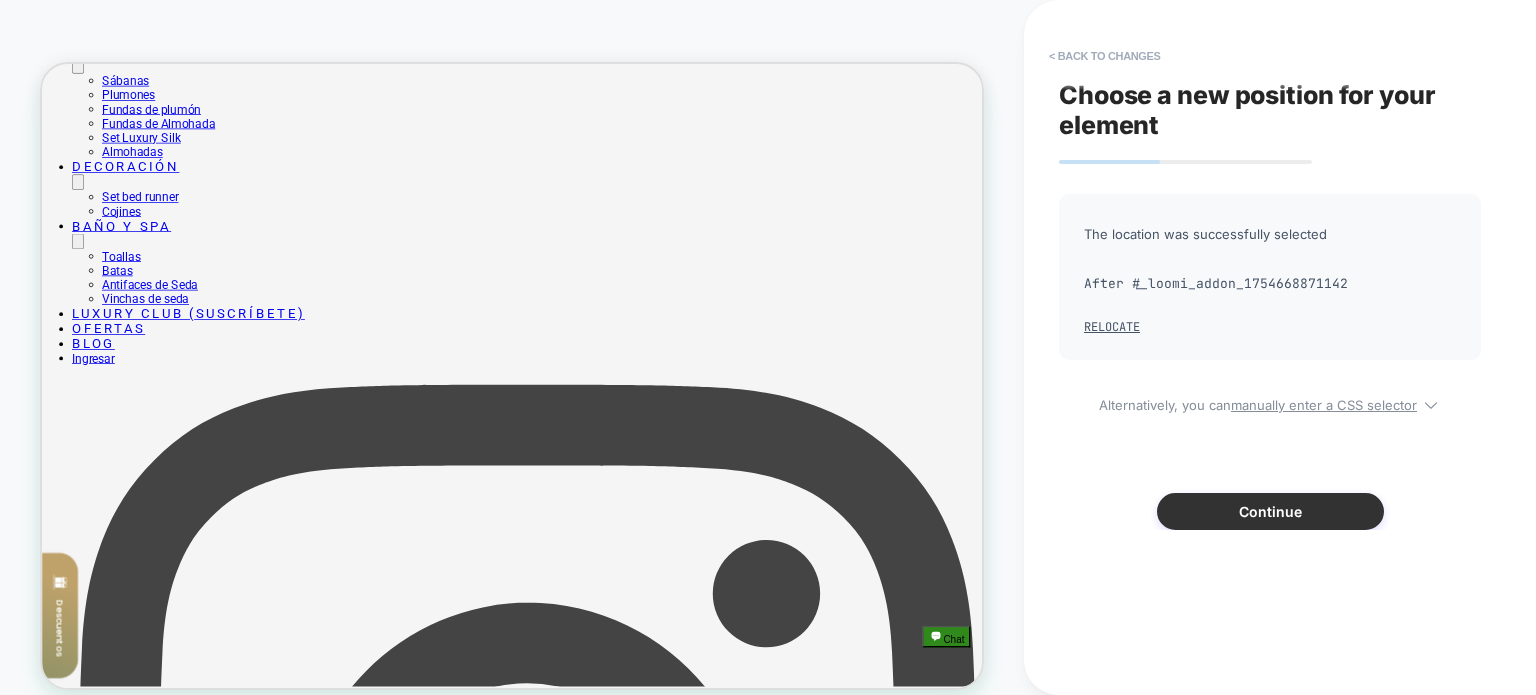 click on "Continue" at bounding box center [1270, 511] 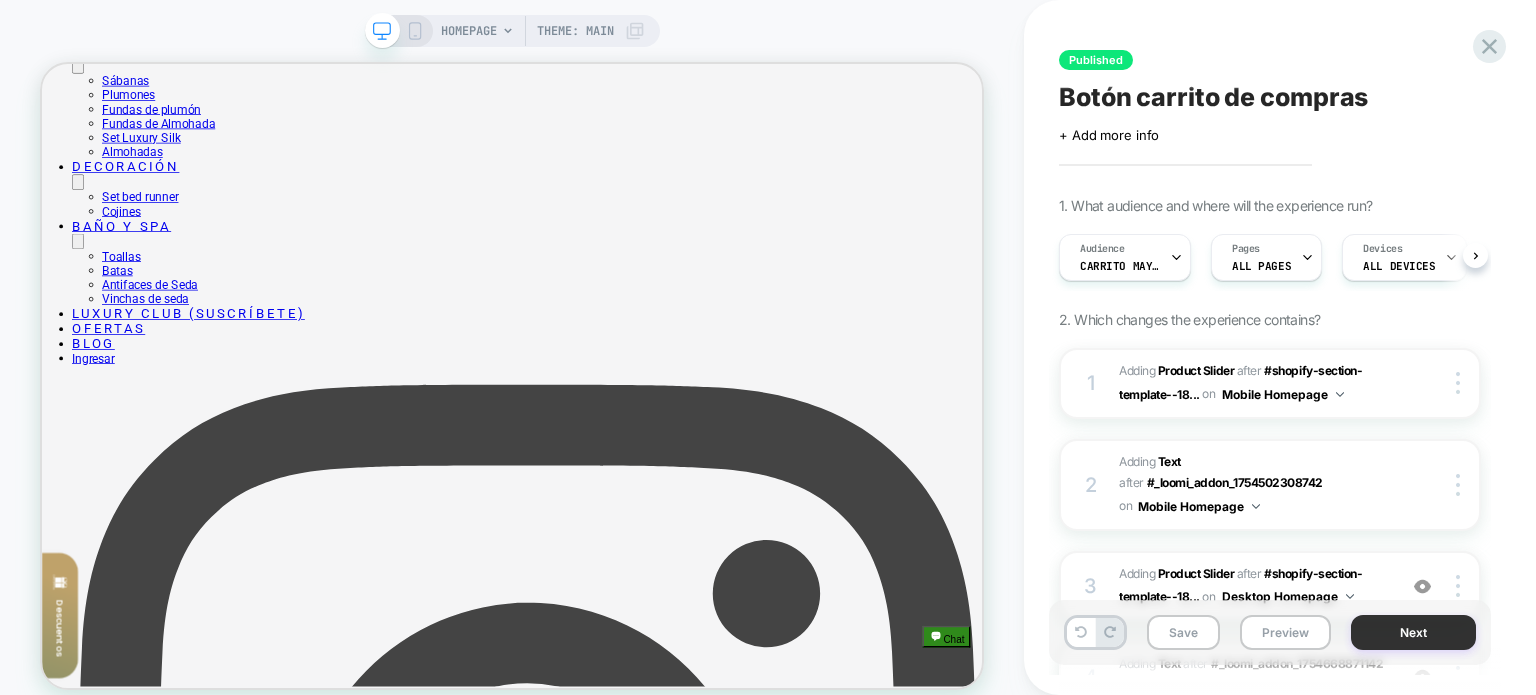 scroll, scrollTop: 0, scrollLeft: 0, axis: both 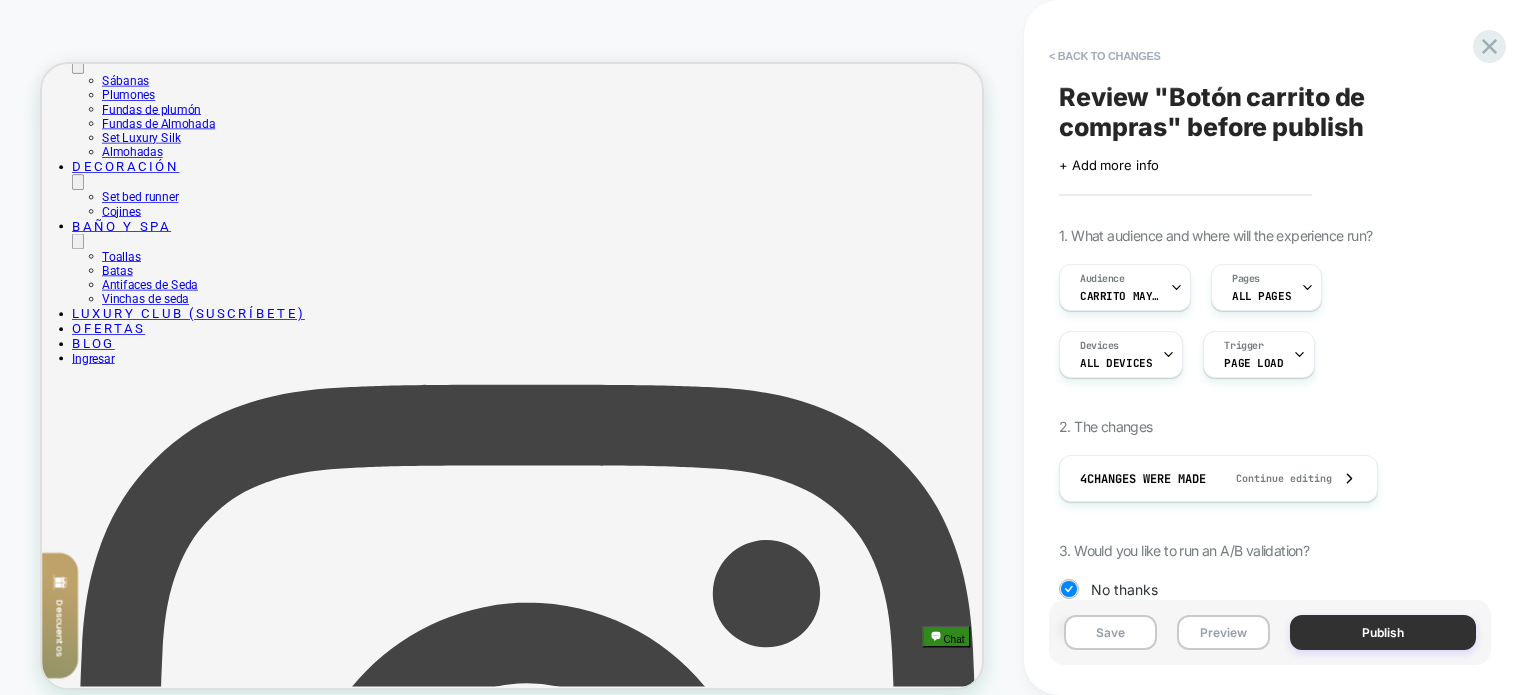 click on "Publish" at bounding box center [1383, 632] 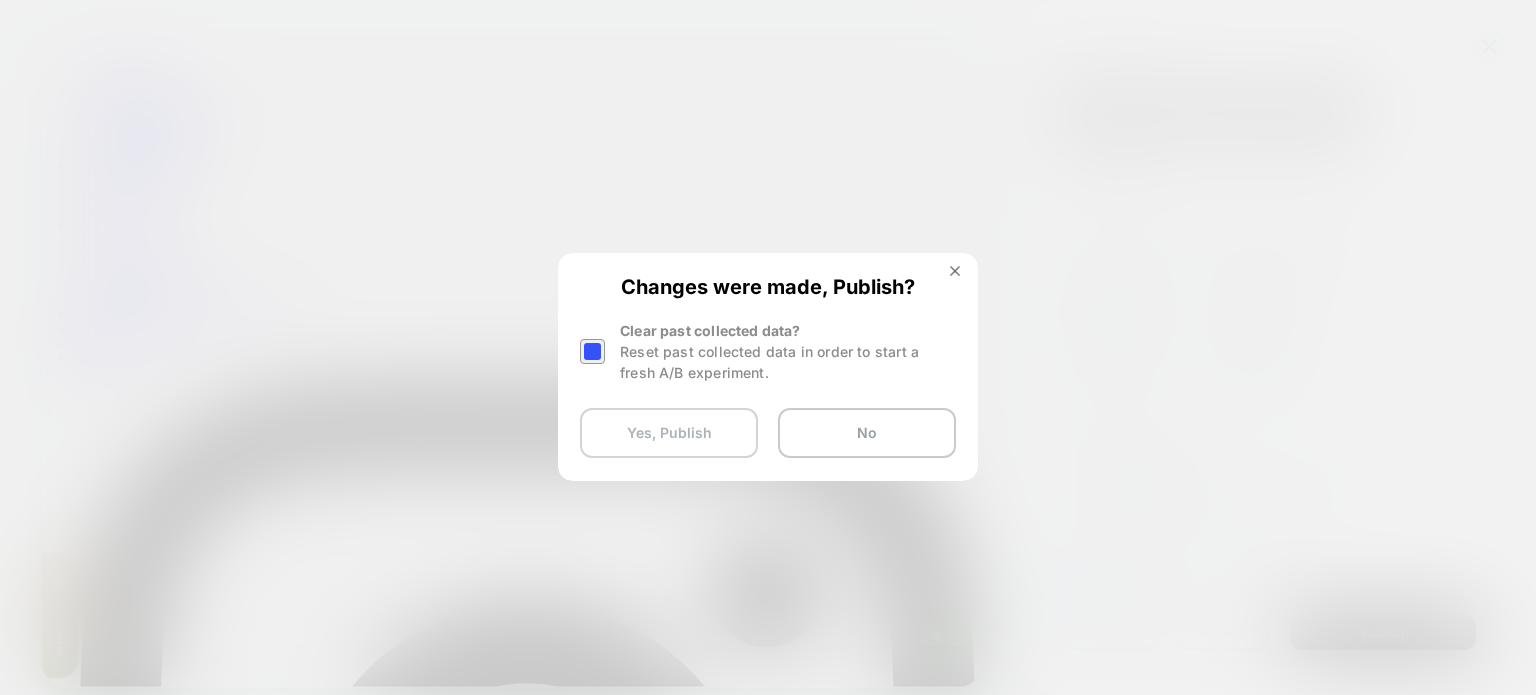 click on "Yes, Publish" at bounding box center (669, 433) 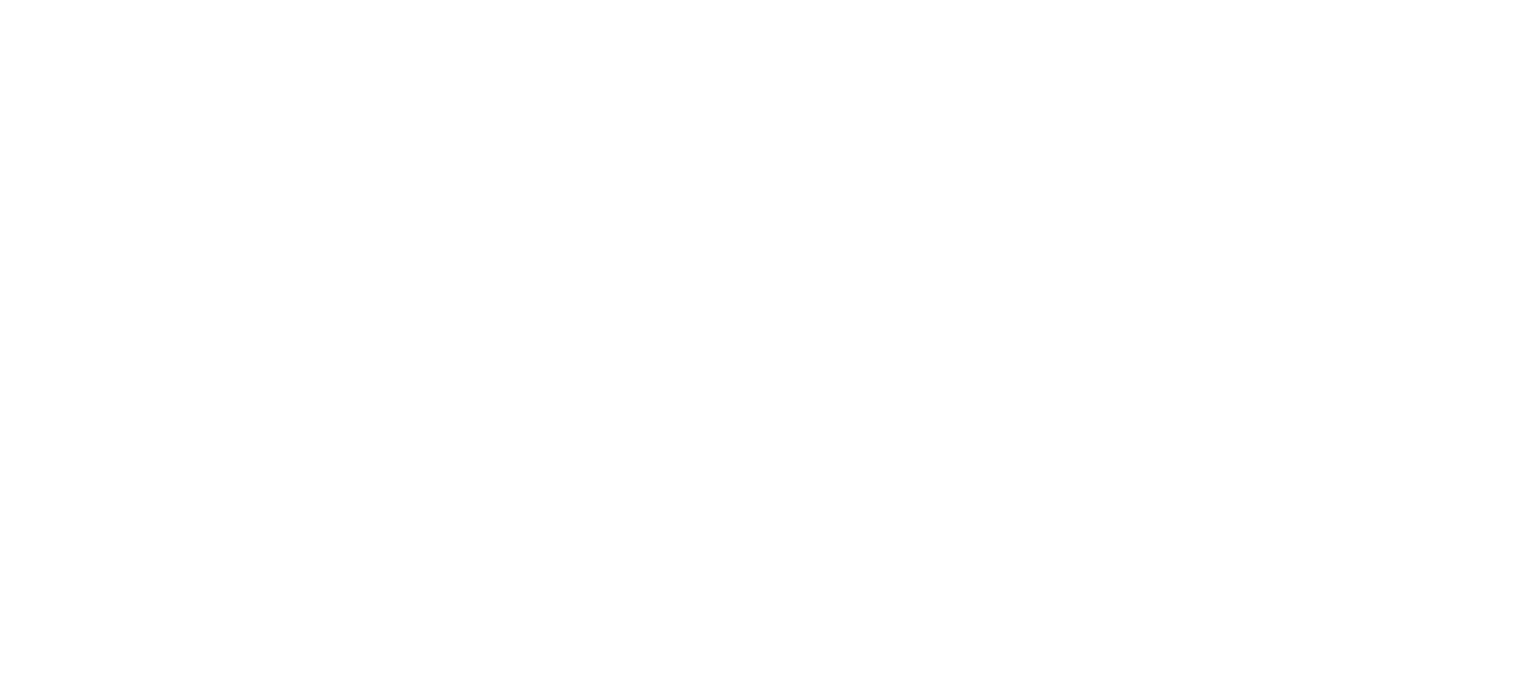 scroll, scrollTop: 0, scrollLeft: 0, axis: both 